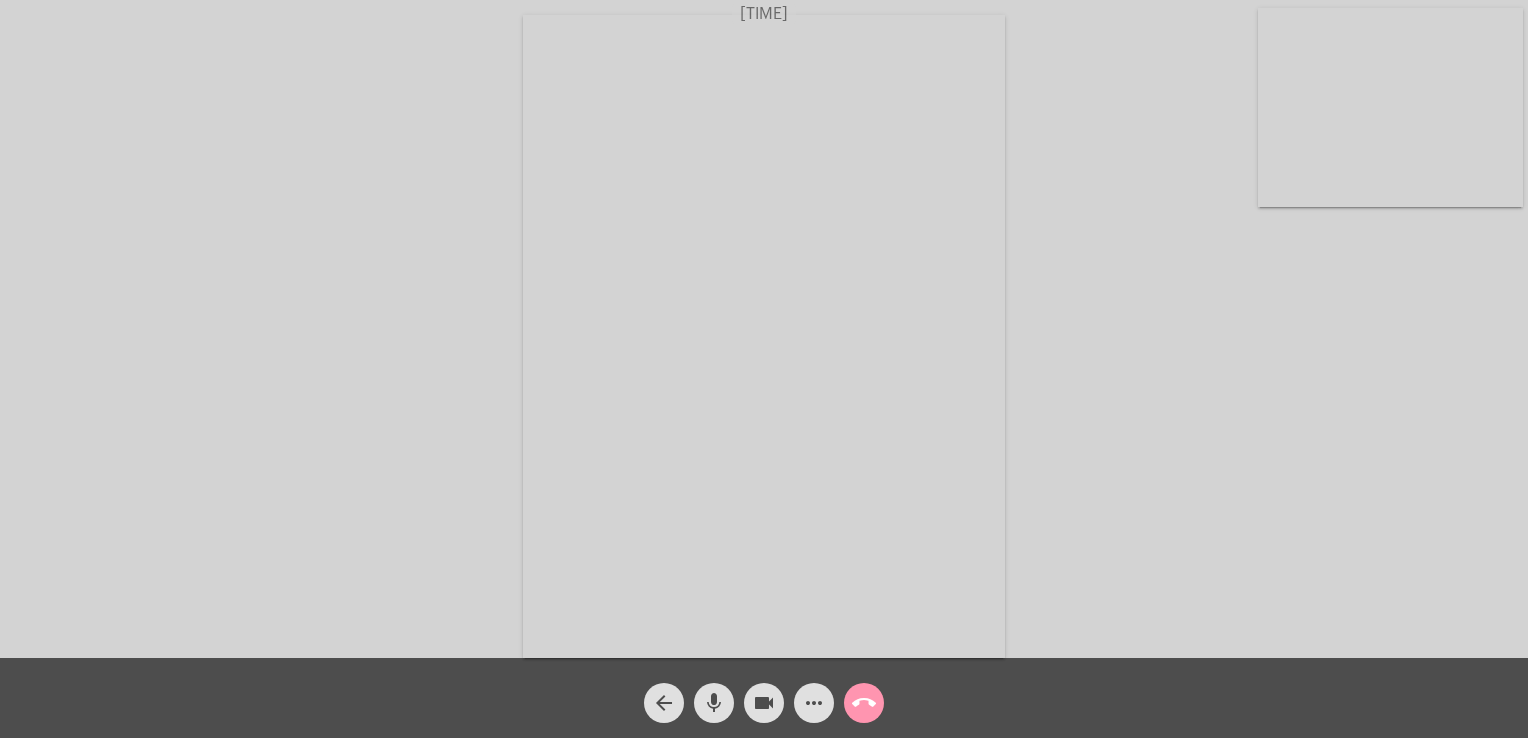 scroll, scrollTop: 0, scrollLeft: 0, axis: both 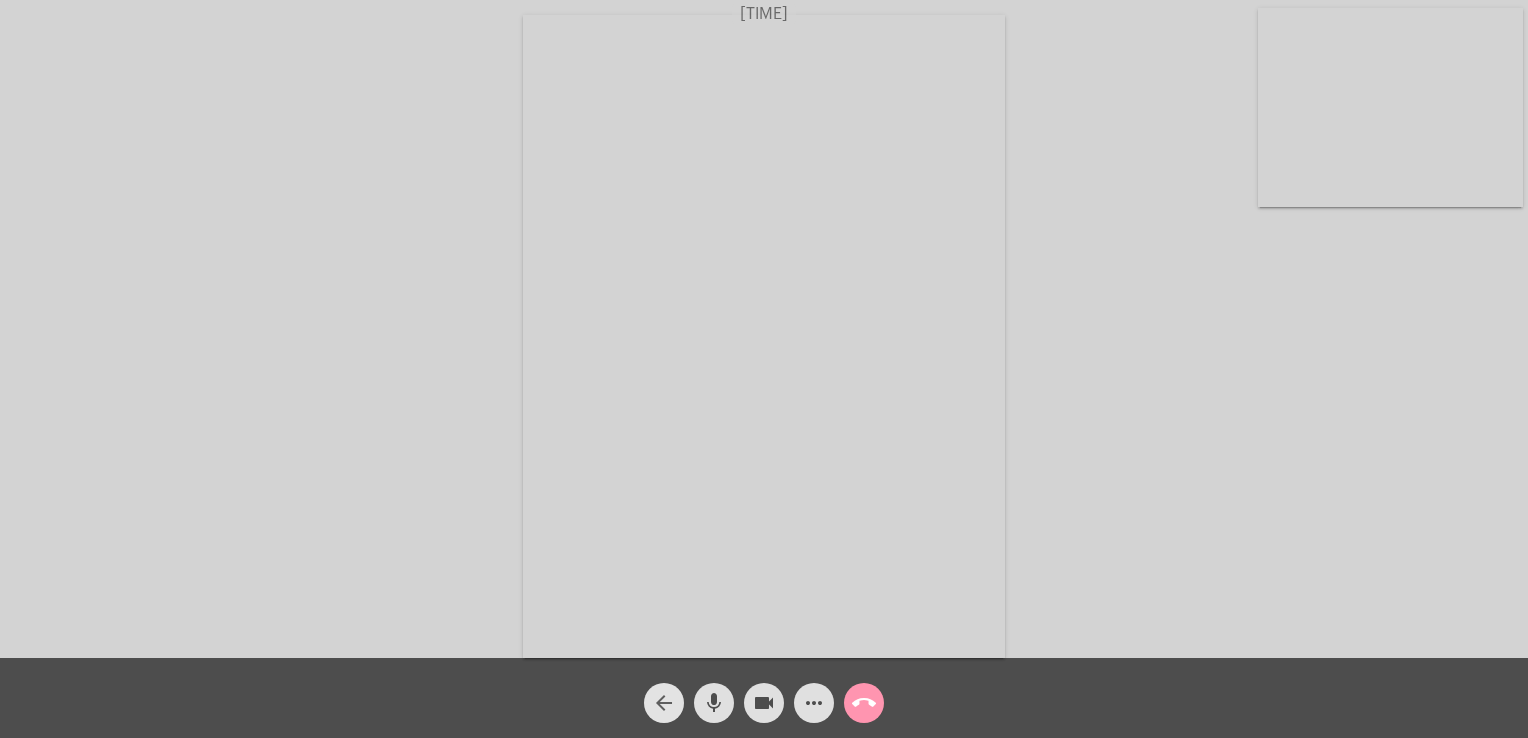 click on "arrow_back" 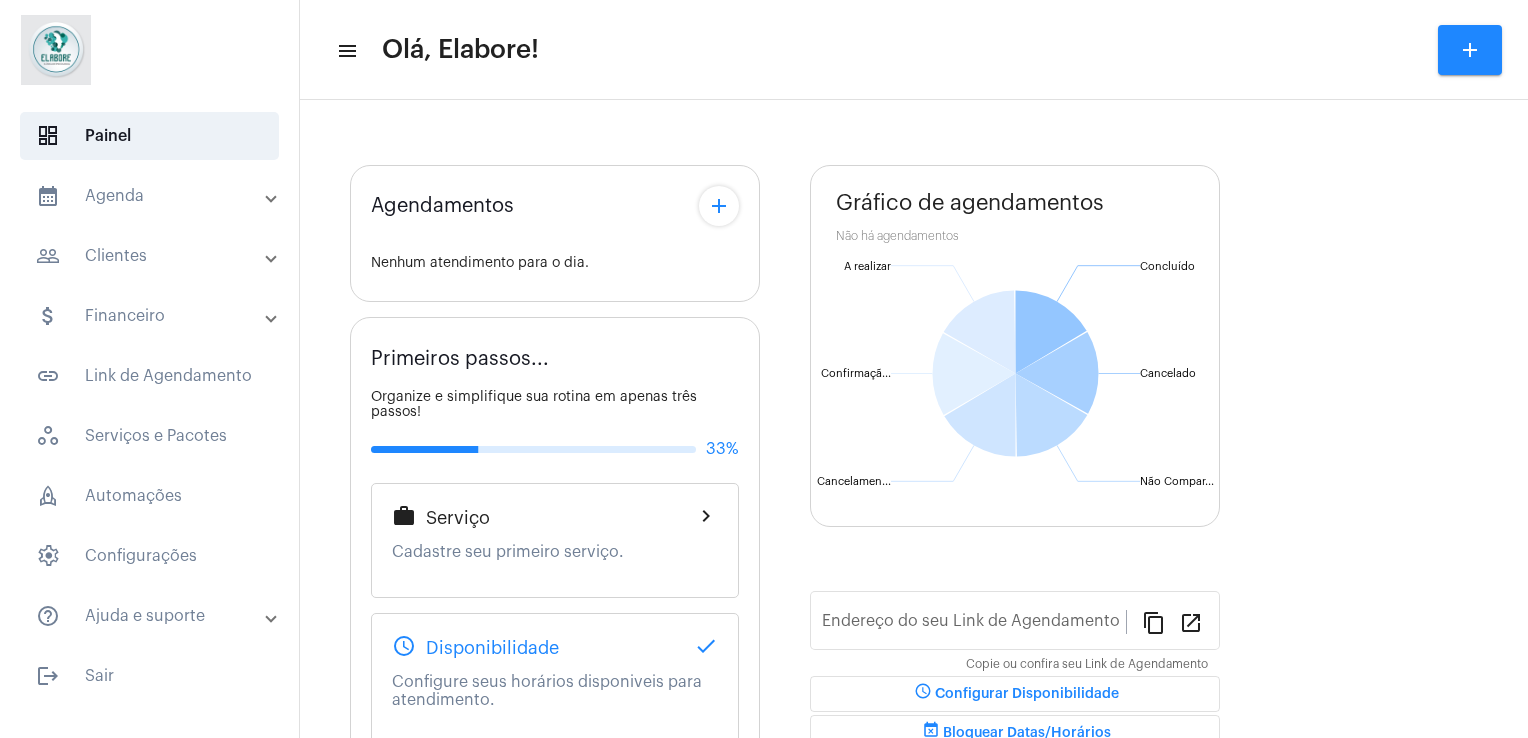 type on "https://neft.com.br/clínica-elabore-" 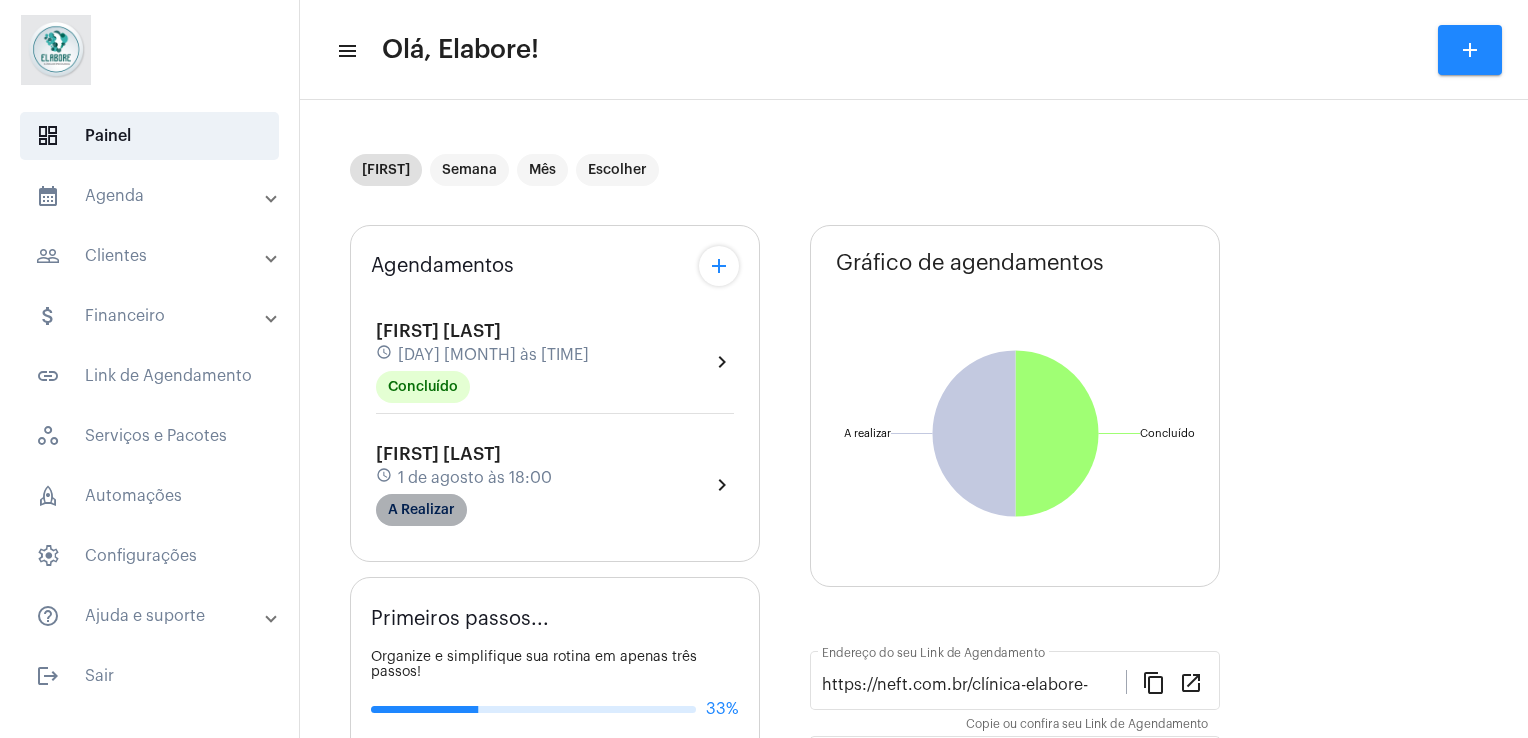 click on "A Realizar" 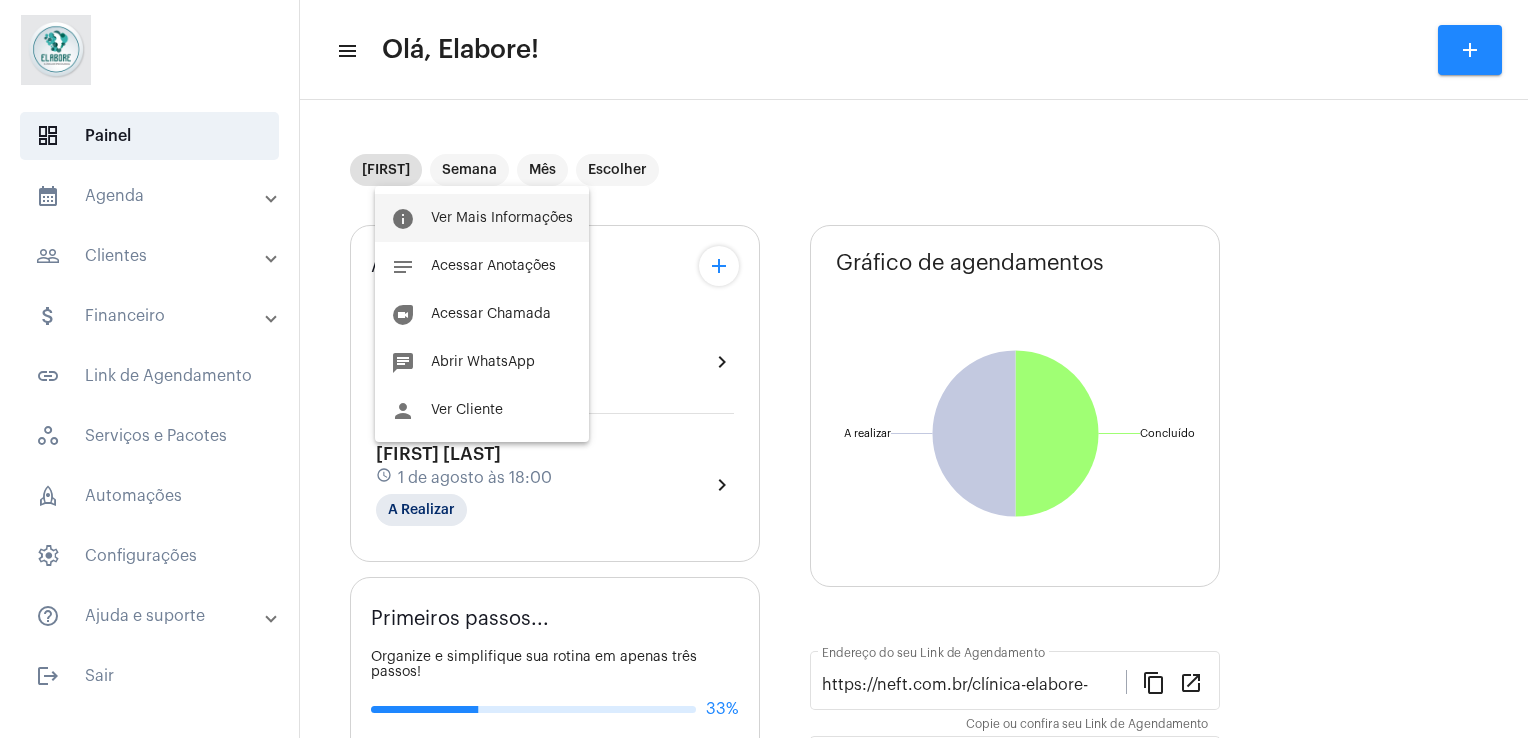 click on "Ver Mais Informações" at bounding box center (502, 218) 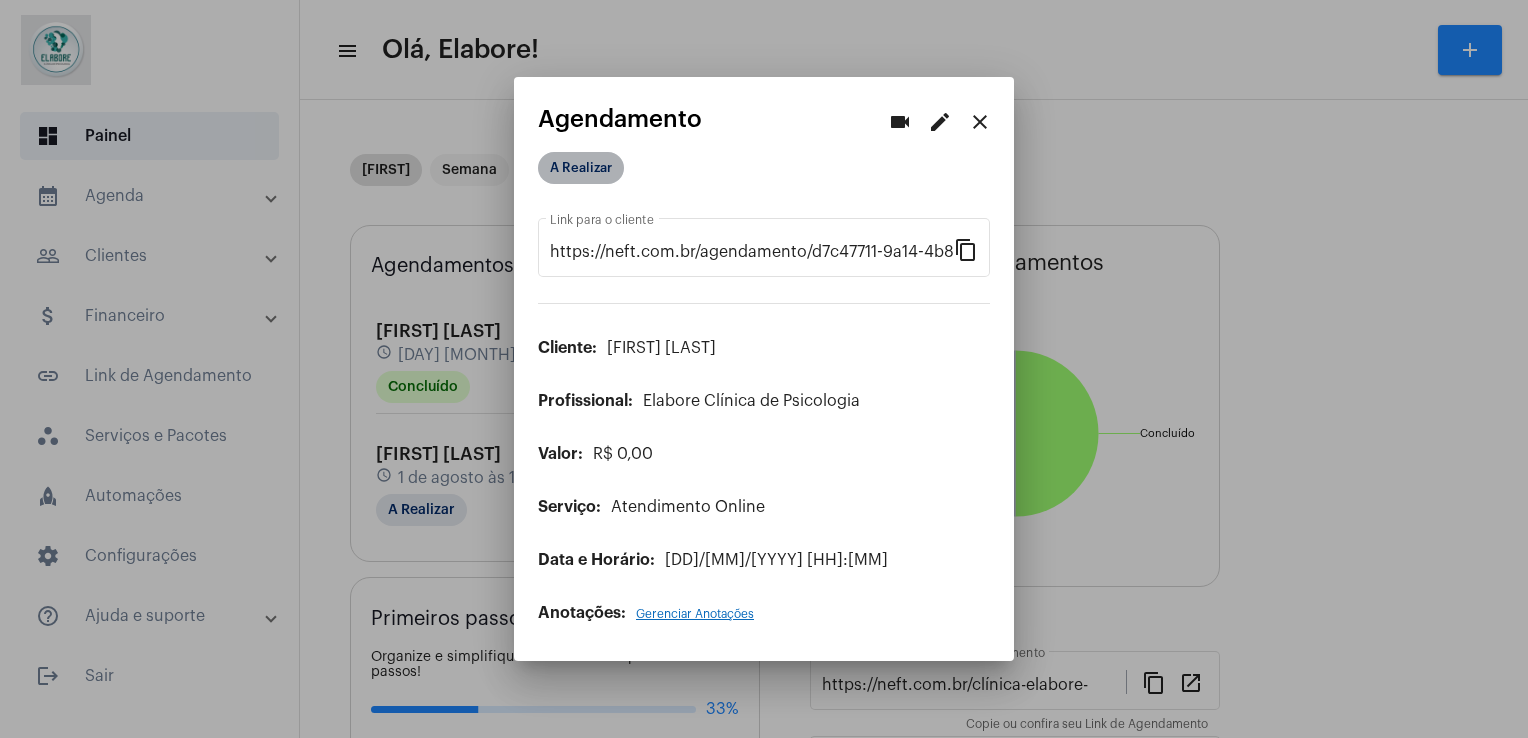 click on "A Realizar" at bounding box center [581, 168] 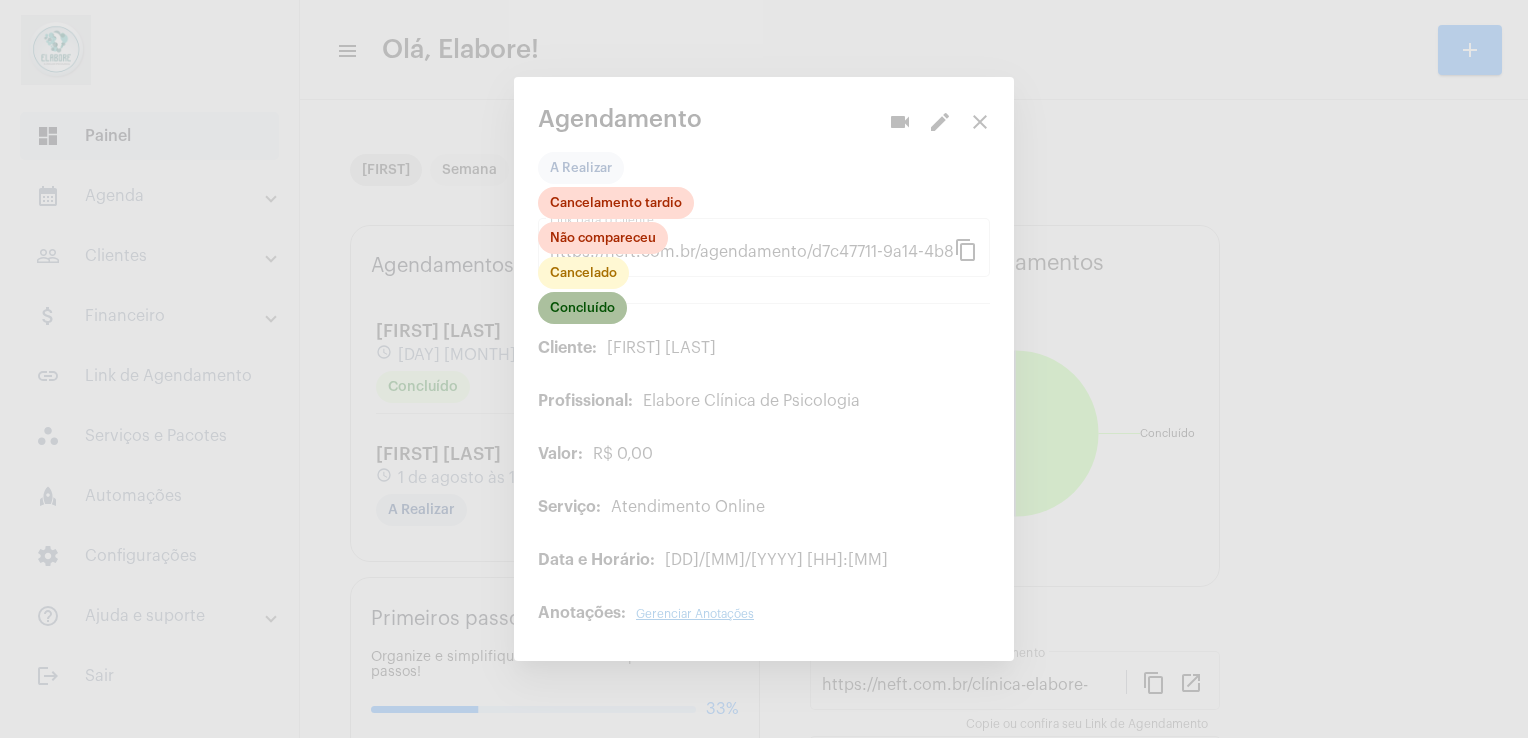 click on "Concluído" 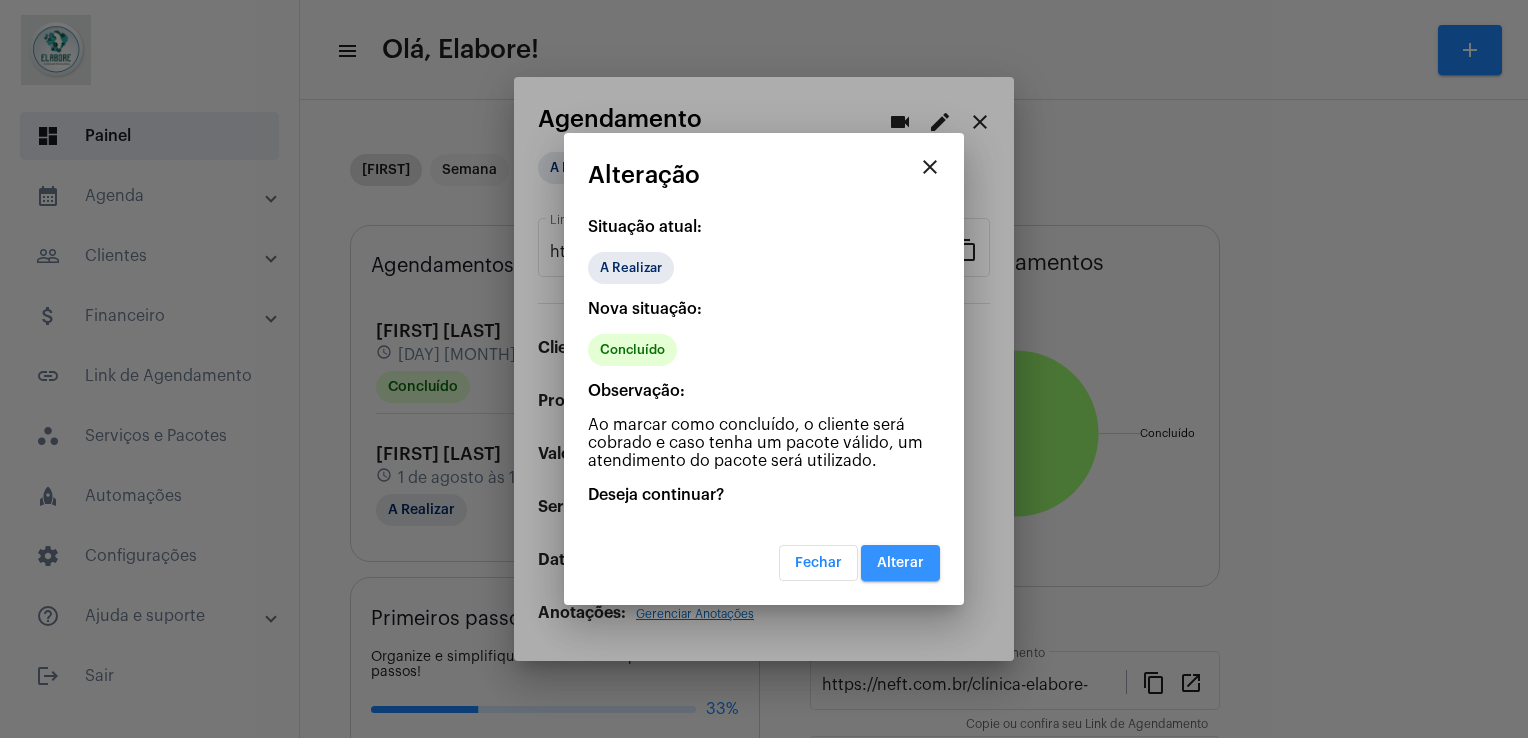 click on "Alterar" at bounding box center (900, 563) 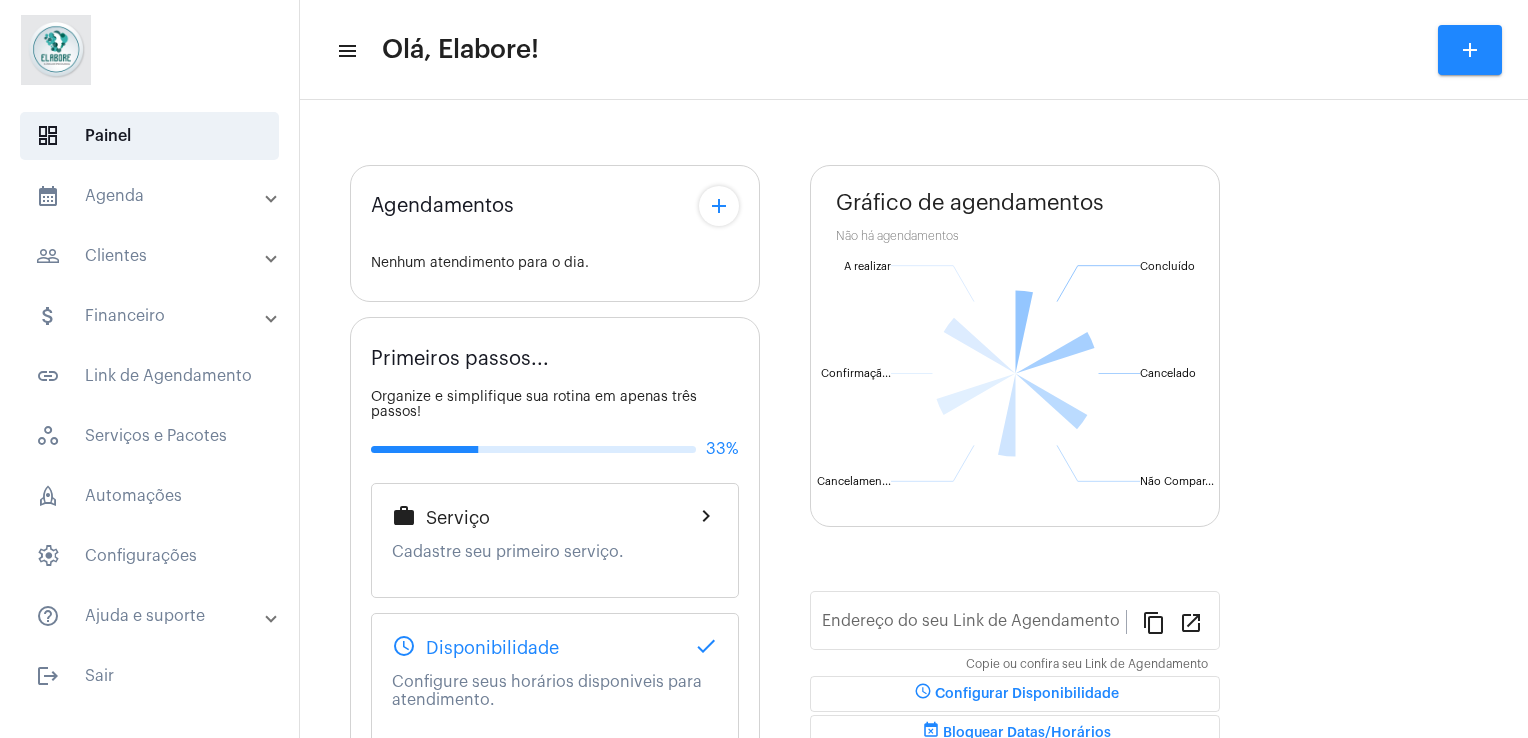 scroll, scrollTop: 0, scrollLeft: 0, axis: both 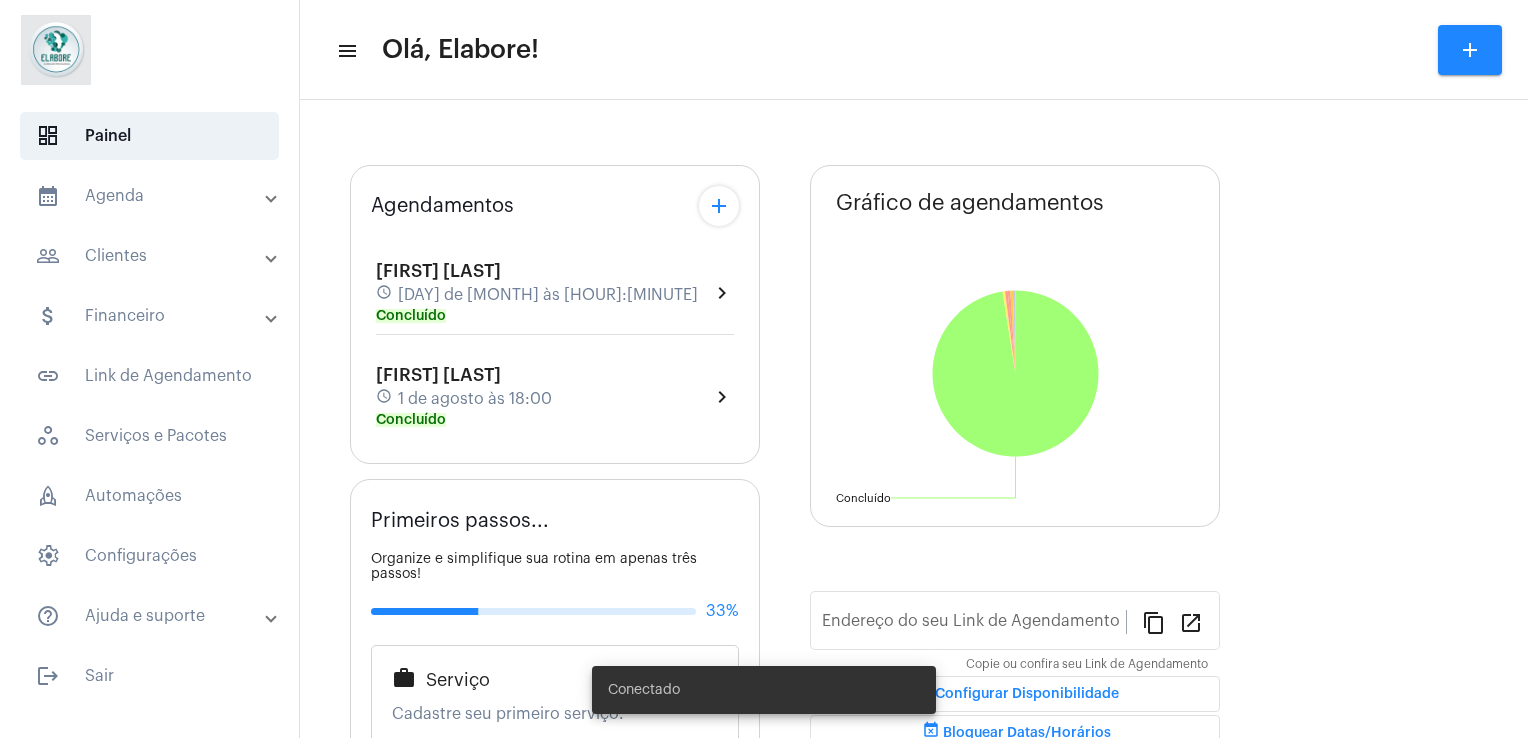 type on "https://neft.com.br/clínica-elabore-" 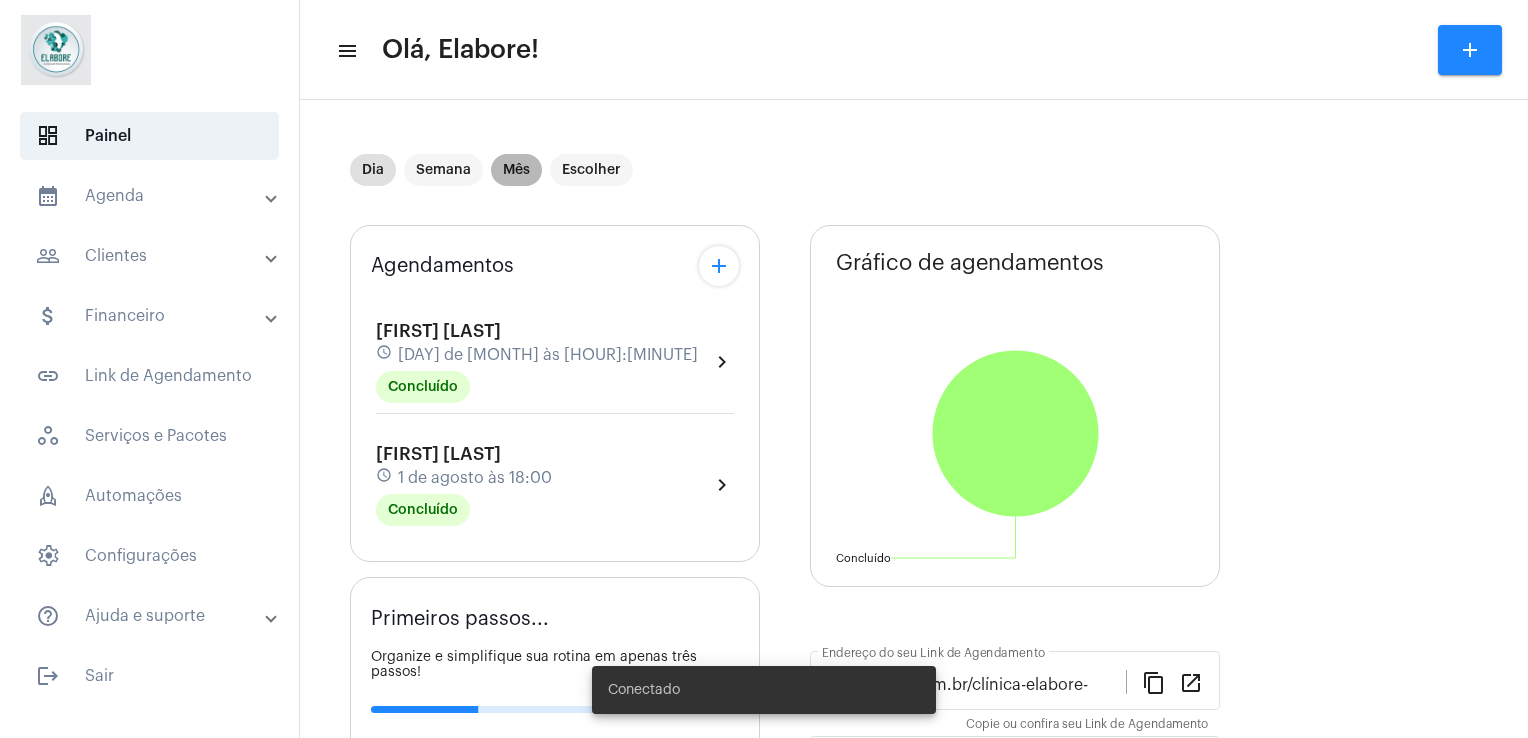 click on "Mês" at bounding box center (516, 170) 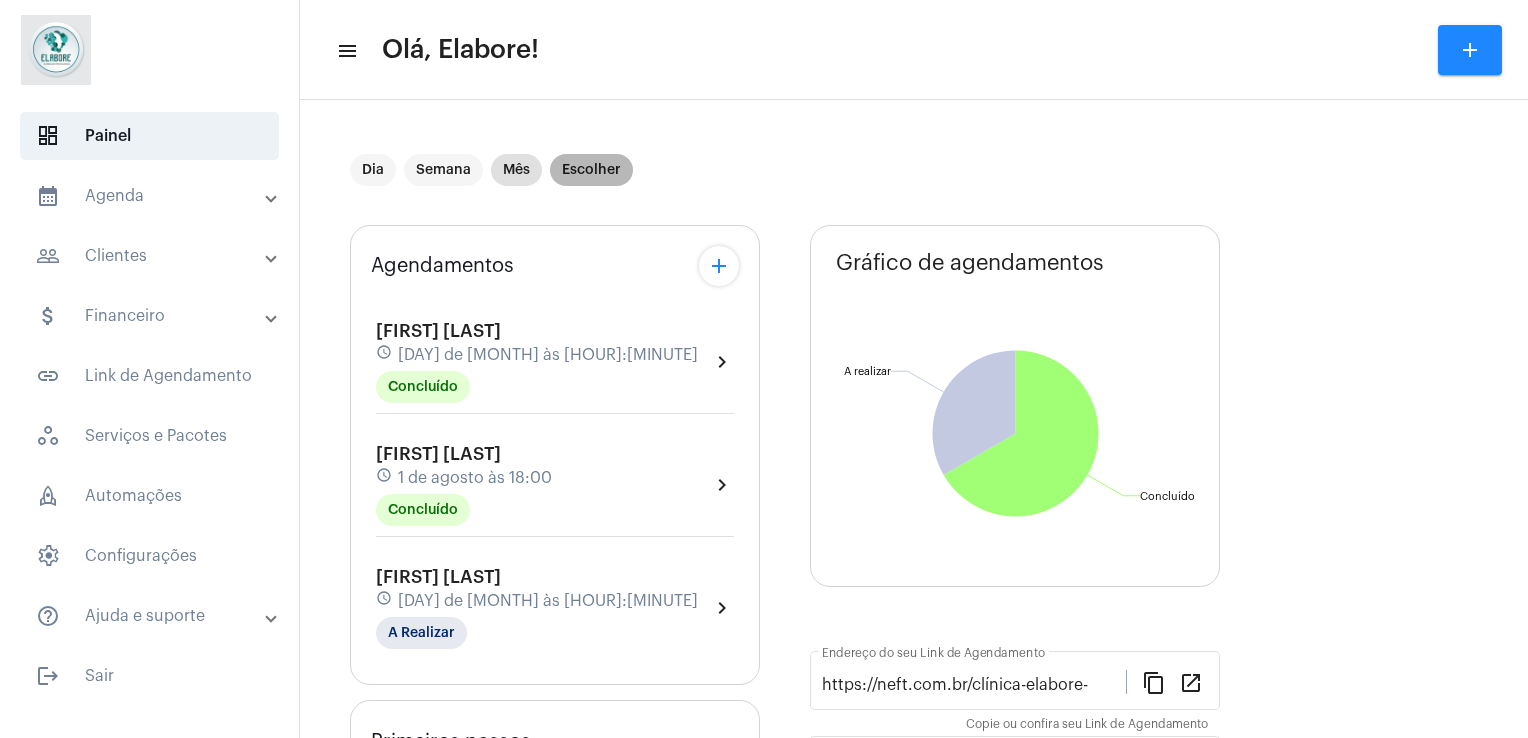 click on "Escolher" at bounding box center (591, 170) 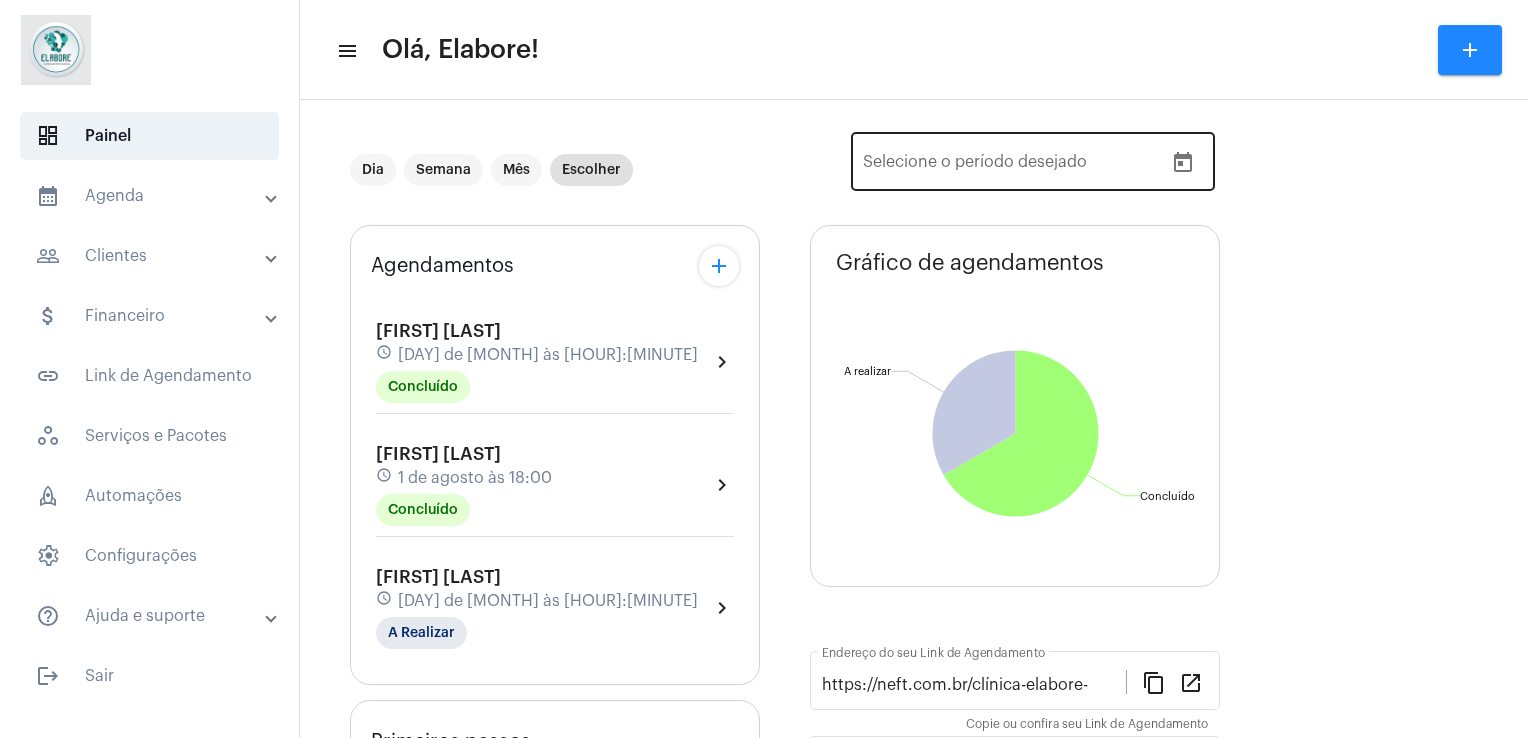click on "Data de início – Selecione o período desejado" 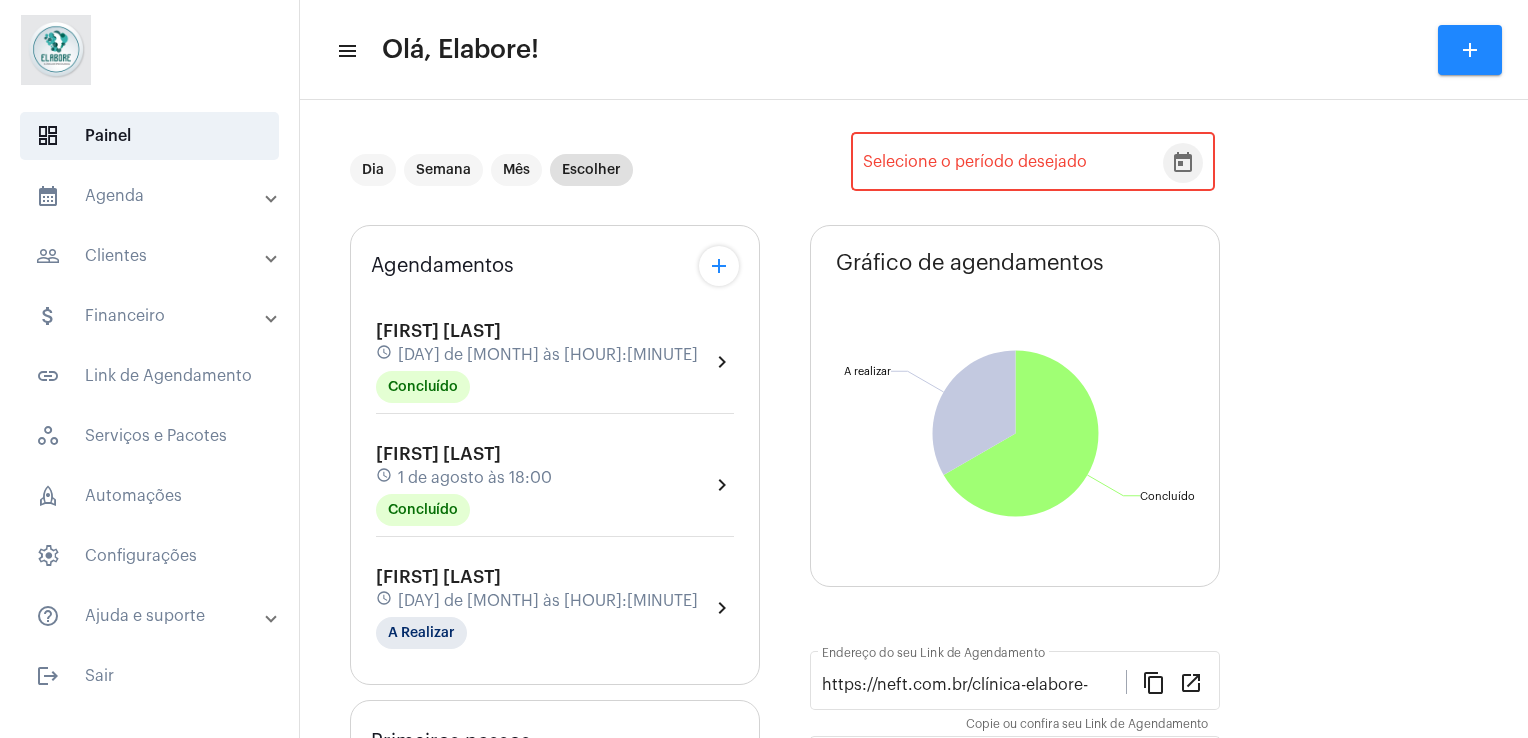 click 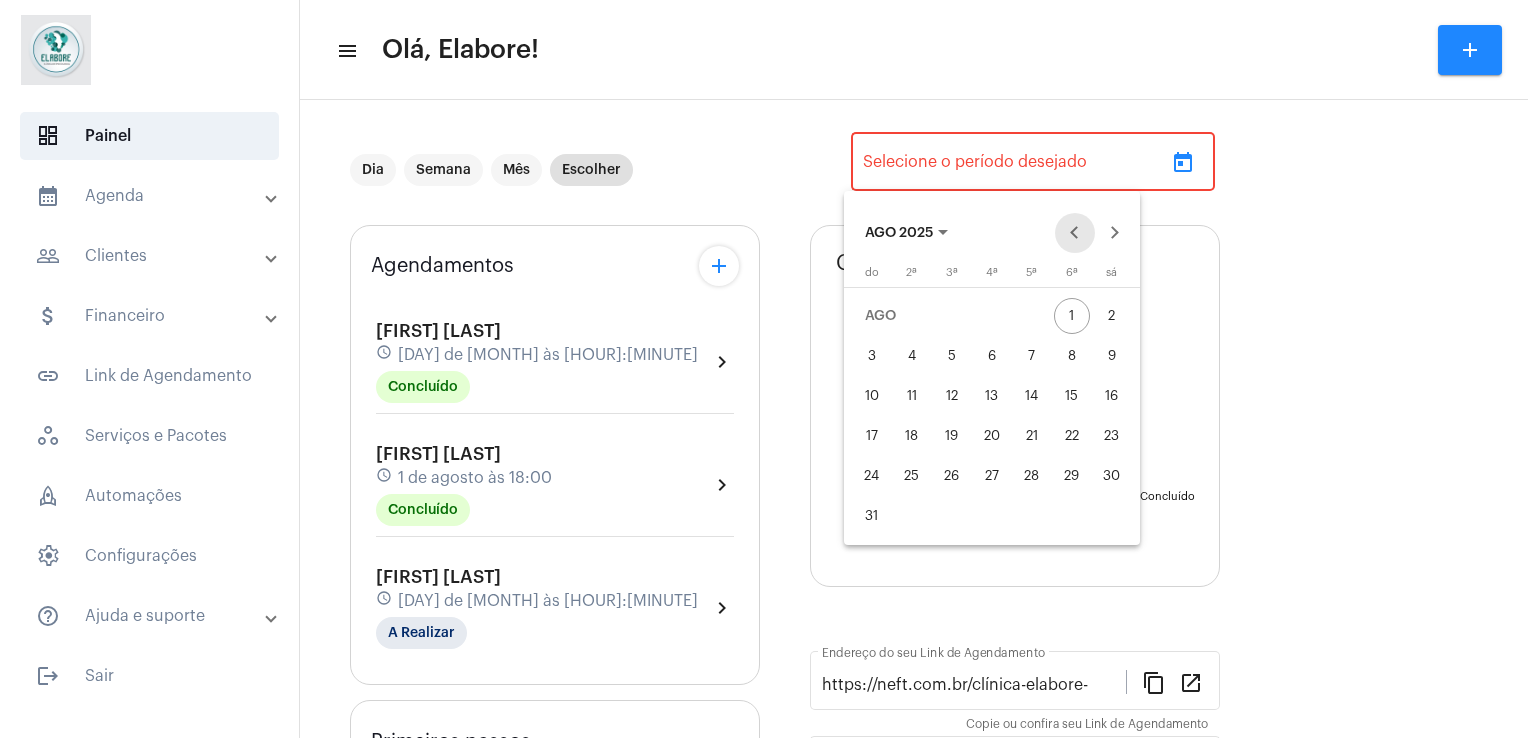 click at bounding box center (1075, 233) 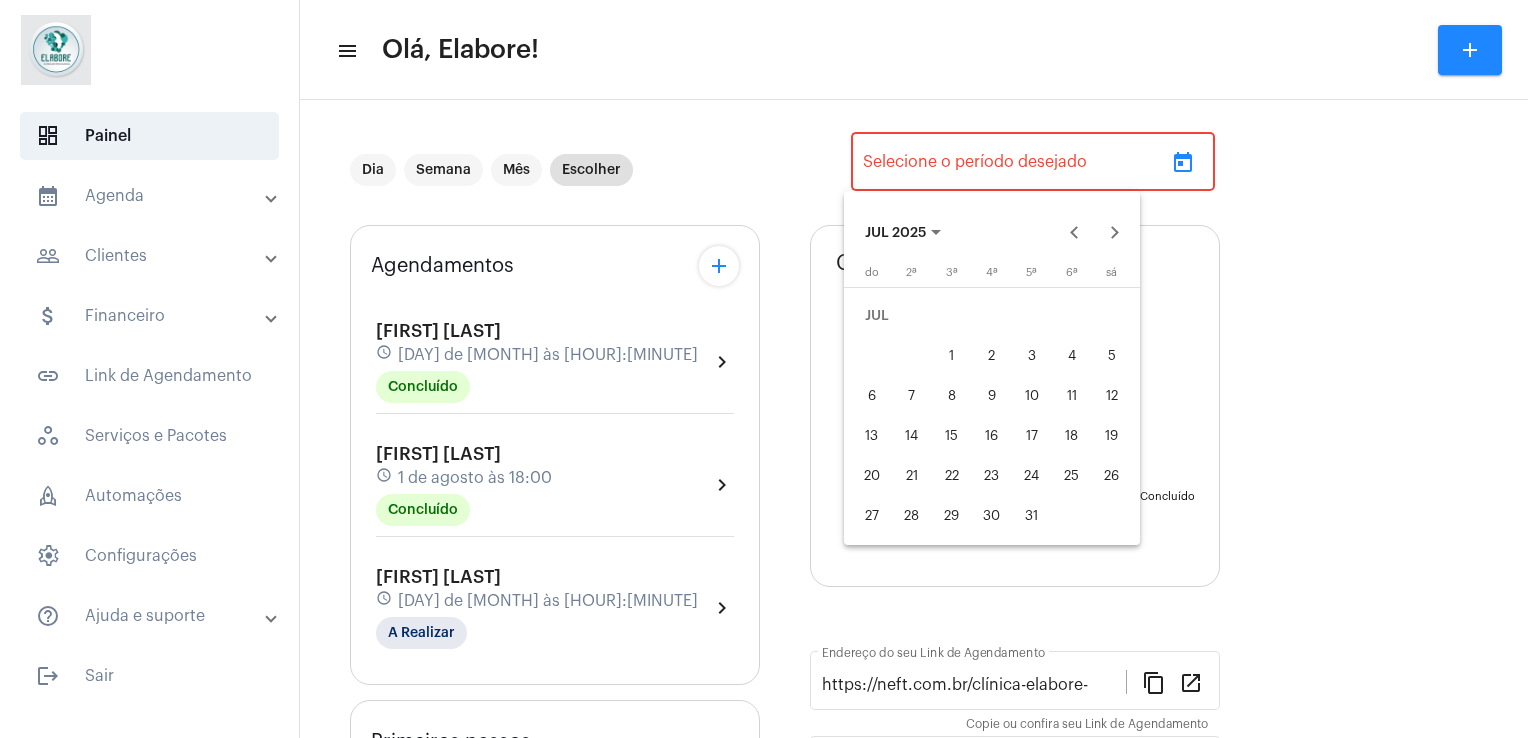 click on "25" at bounding box center (1072, 476) 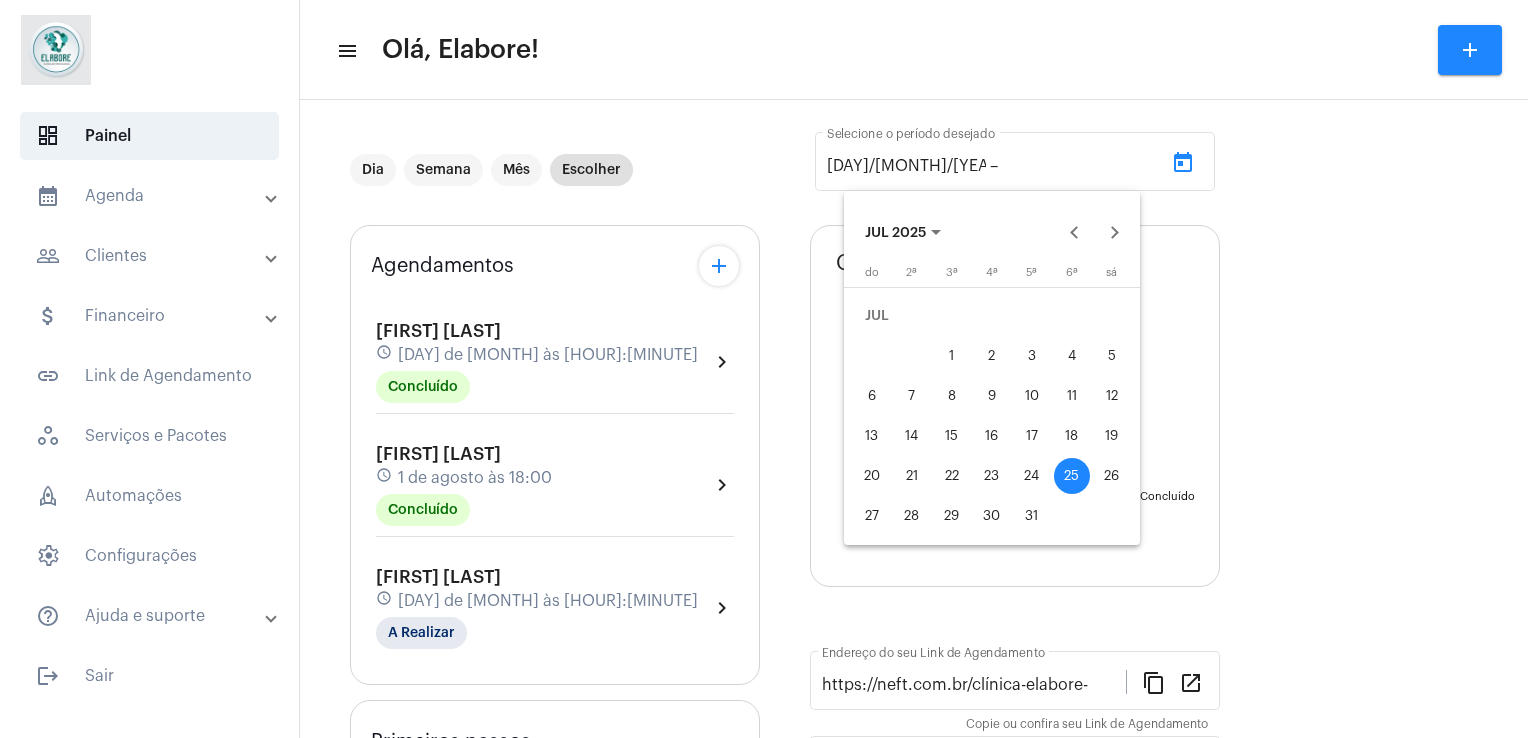 click on "25" at bounding box center [1072, 476] 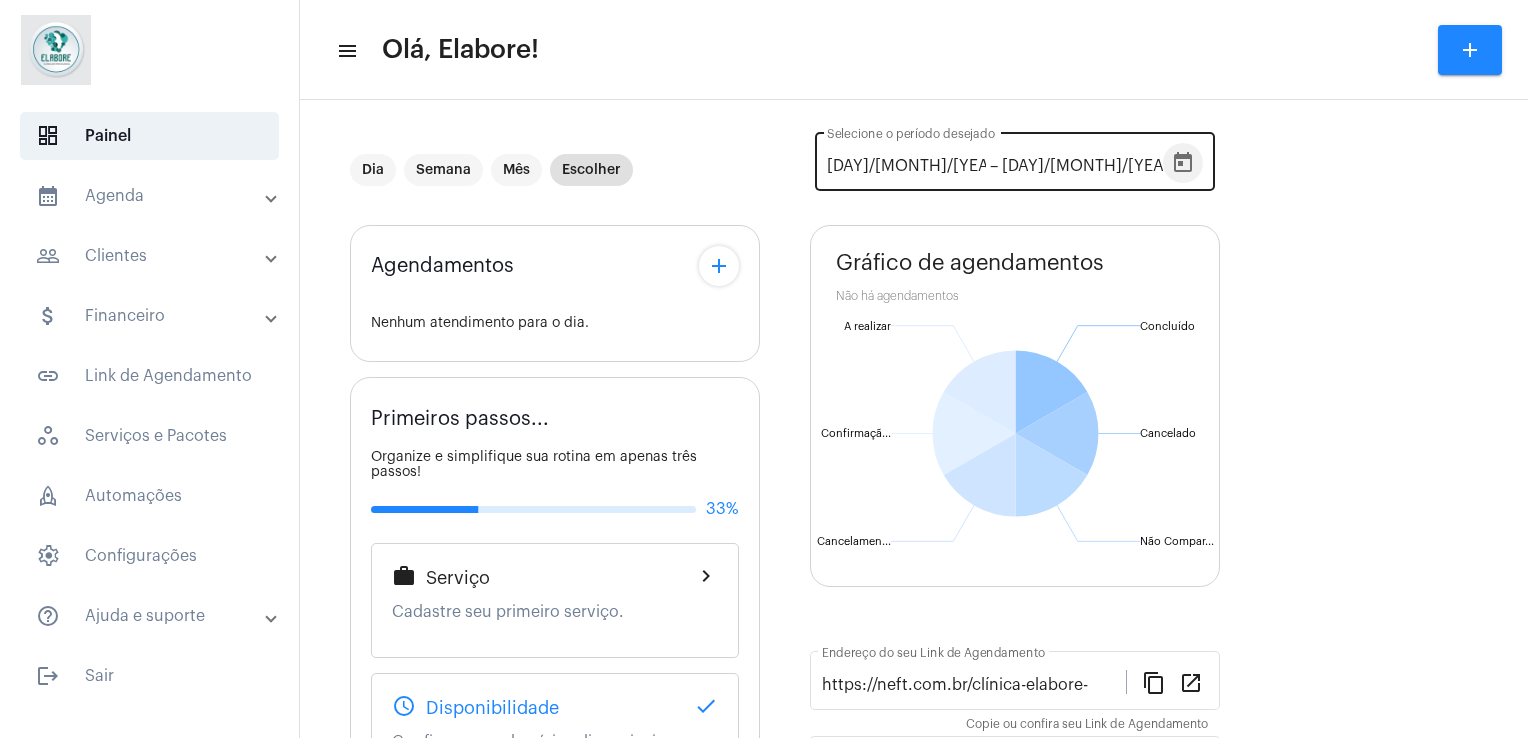 click 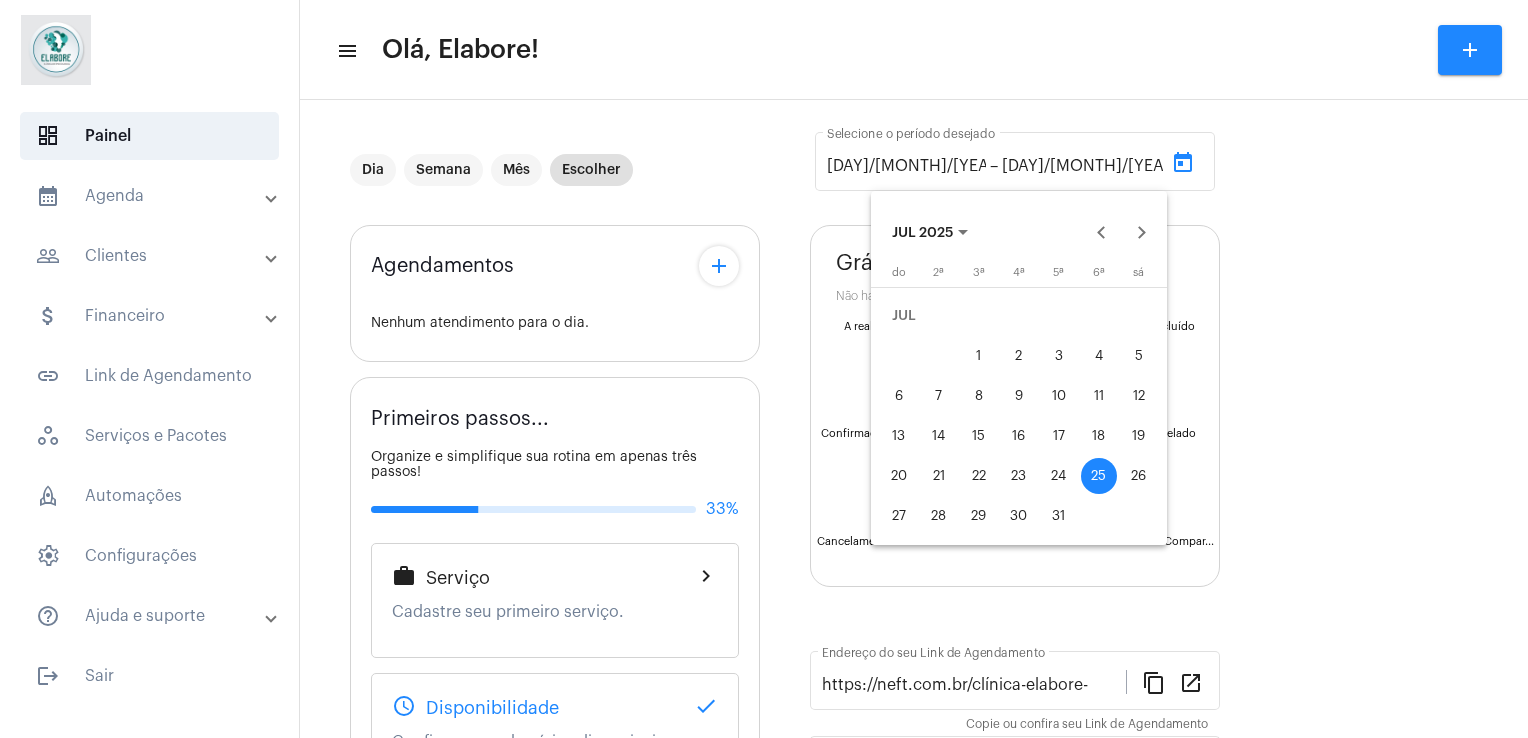 click on "24" at bounding box center (1059, 476) 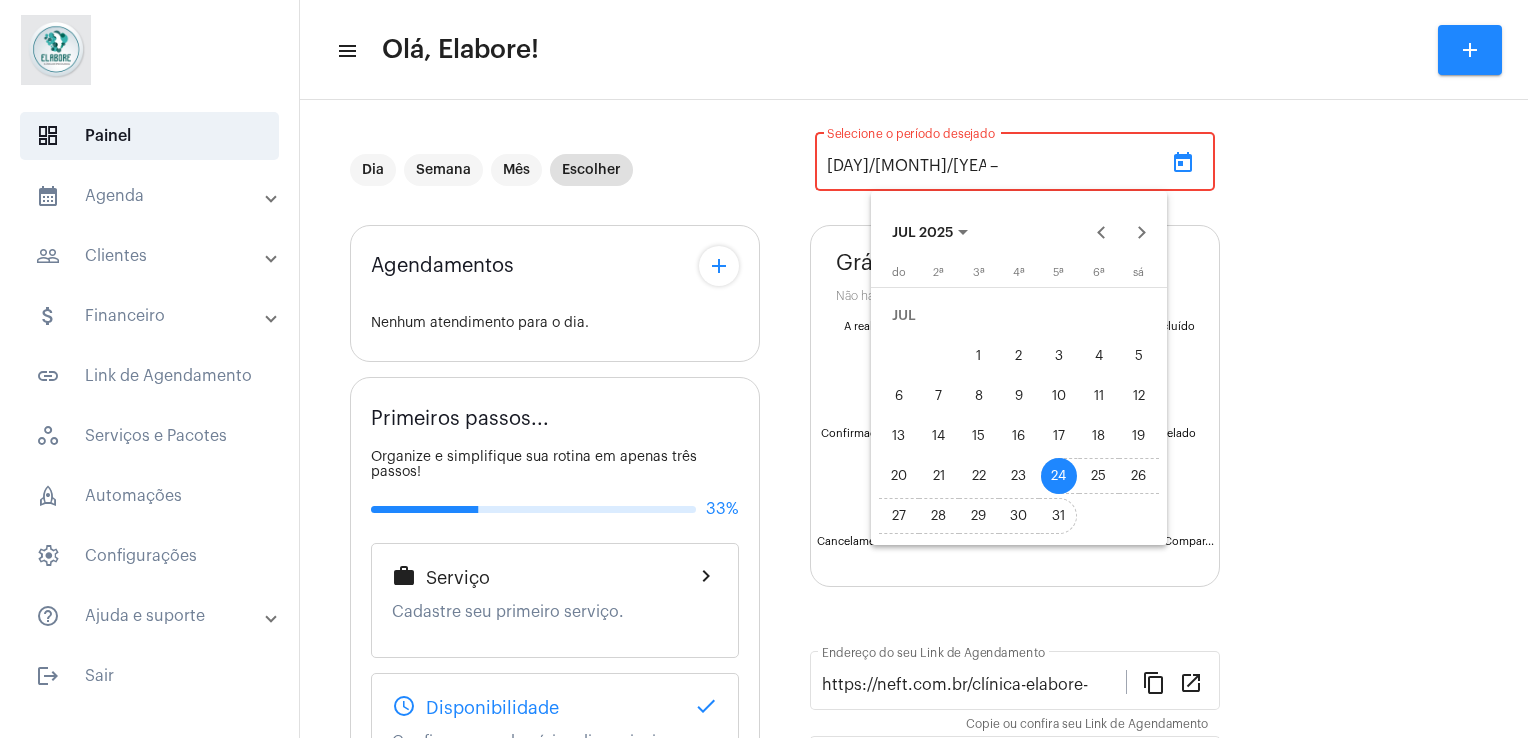 click on "31" at bounding box center [1059, 516] 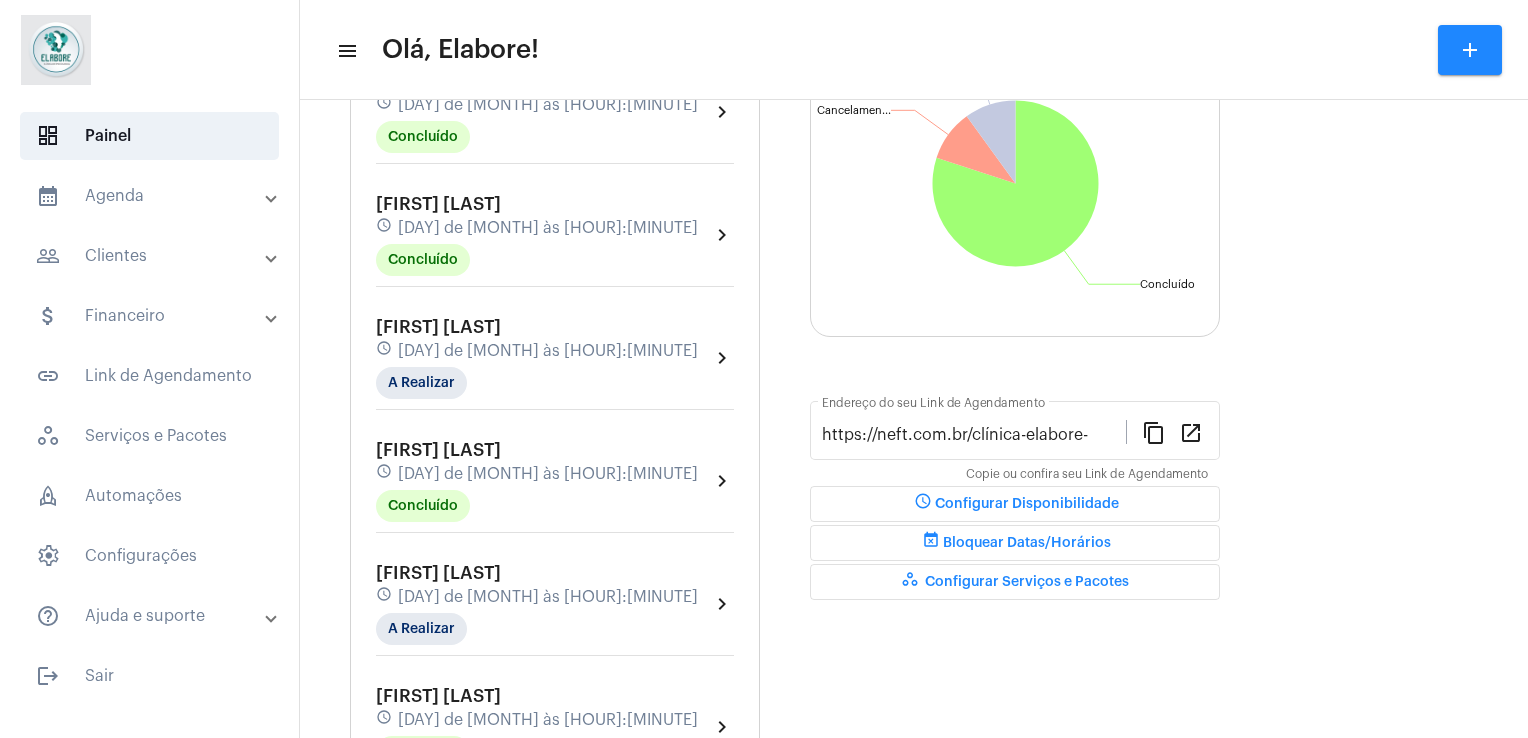 scroll, scrollTop: 248, scrollLeft: 0, axis: vertical 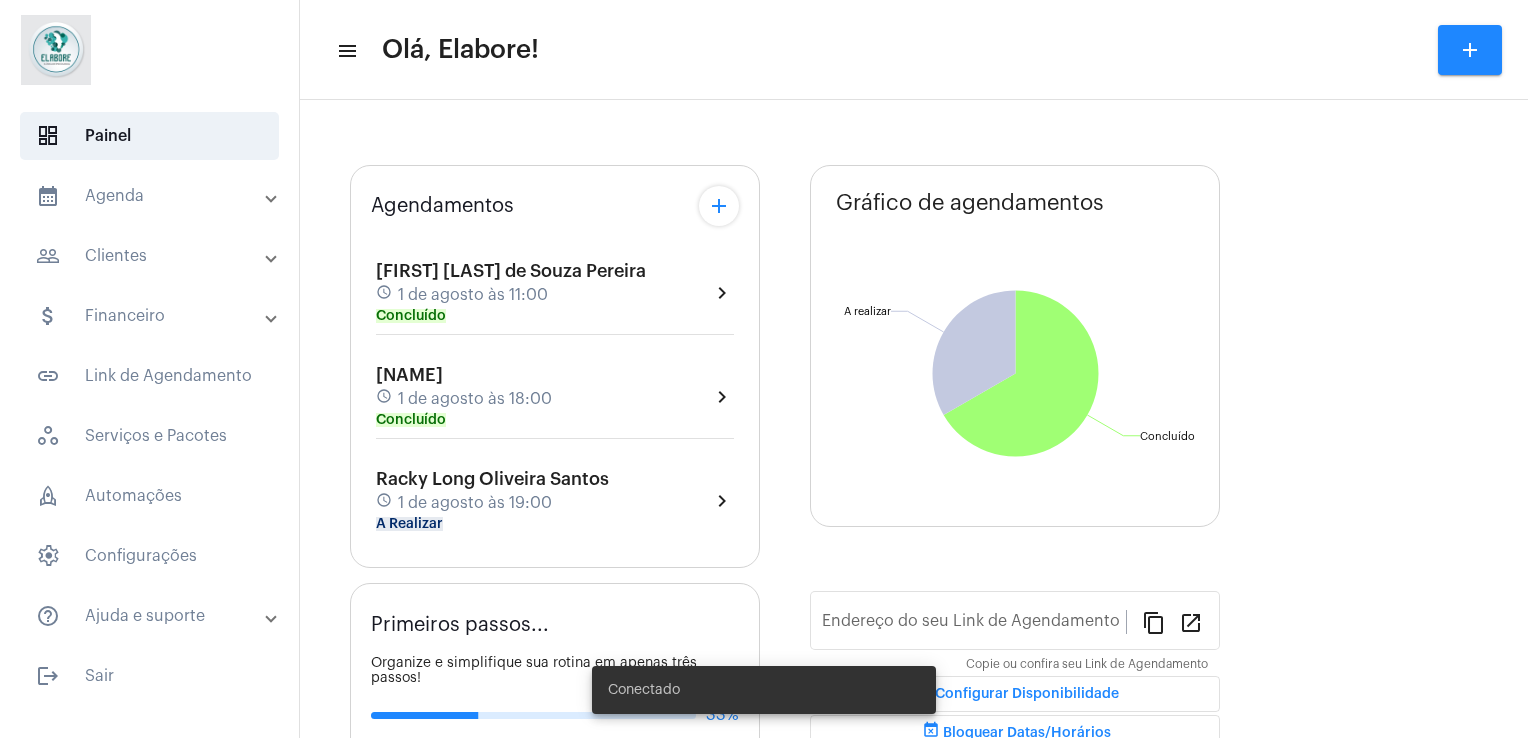 type on "https://neft.com.br/clínica-elabore-" 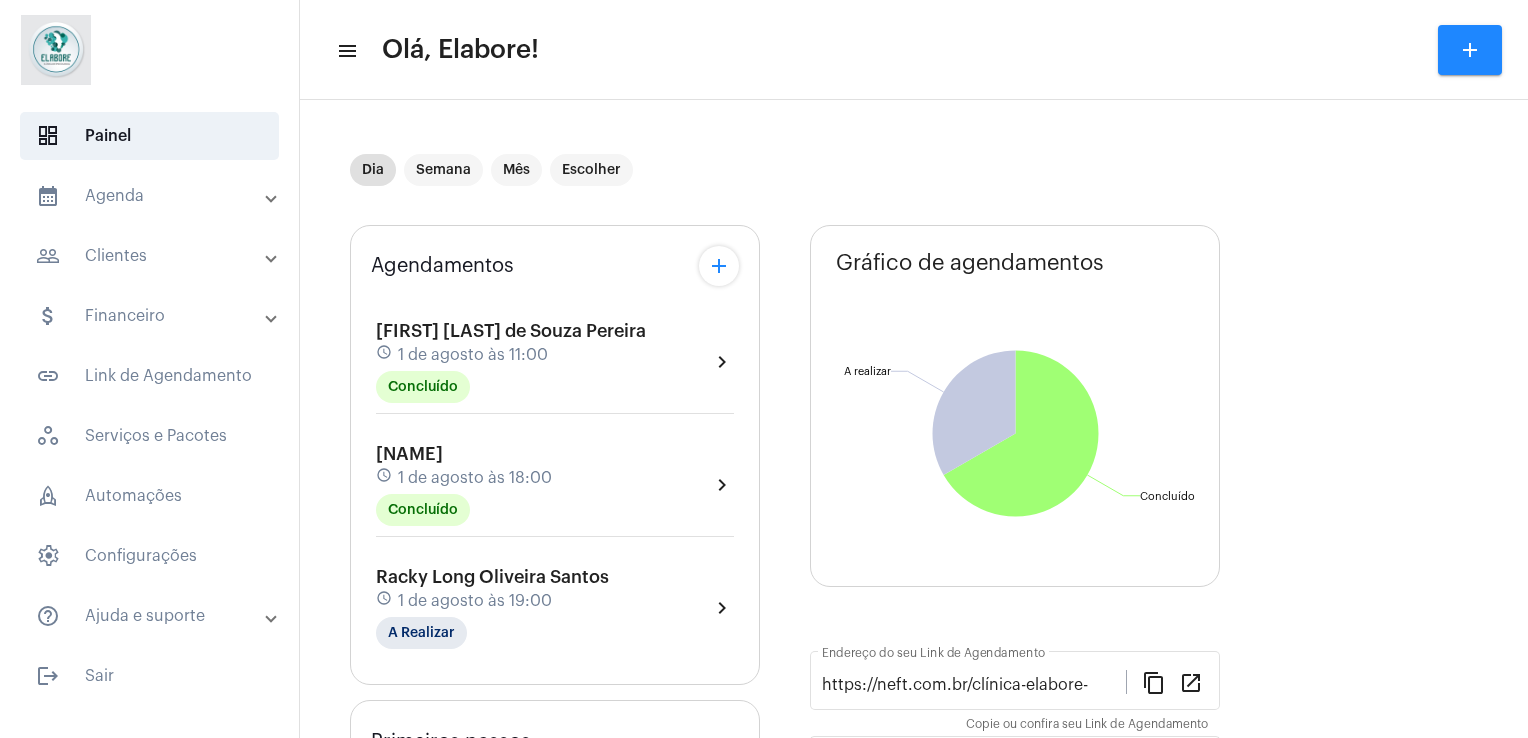 click on "1 de agosto às 19:00" 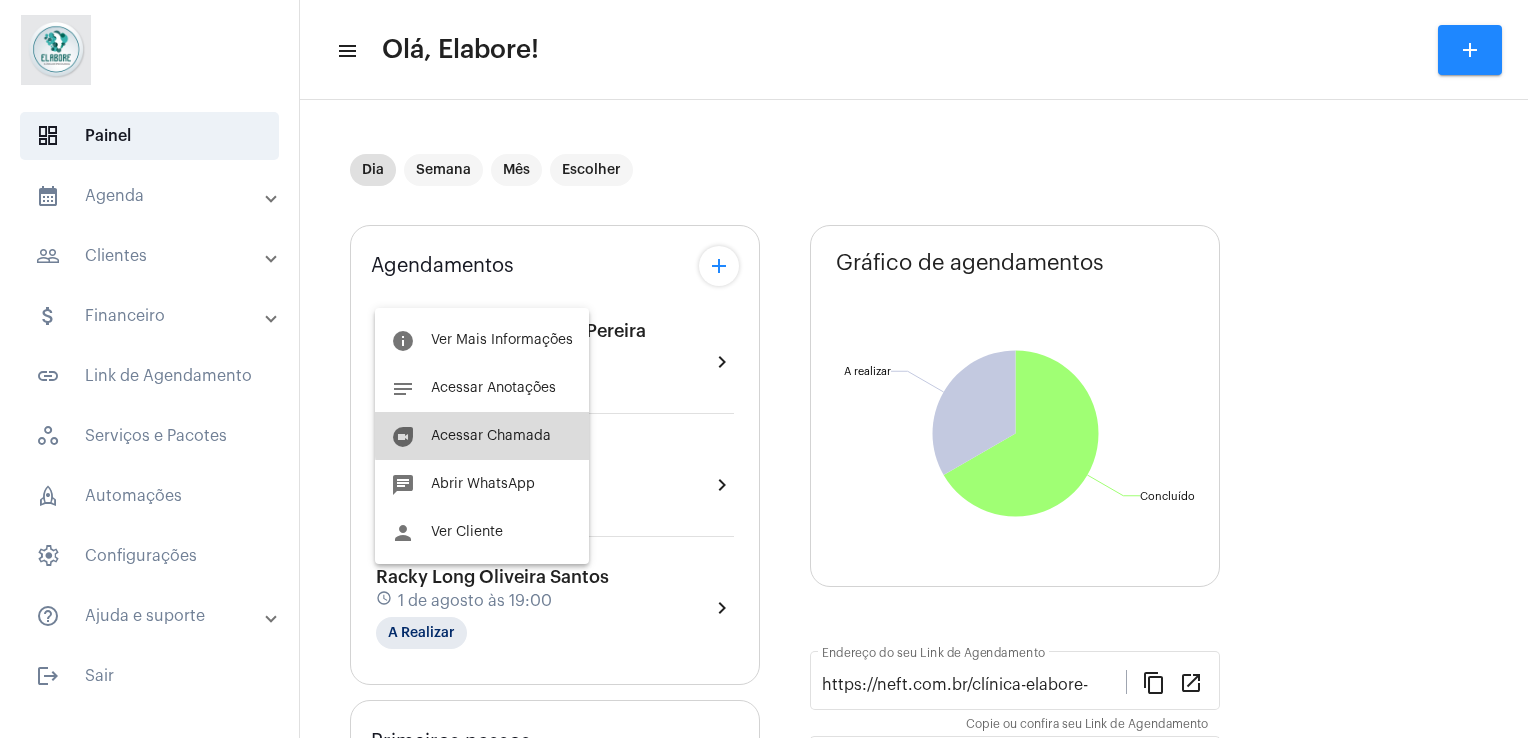 click on "Acessar Chamada" at bounding box center (491, 436) 